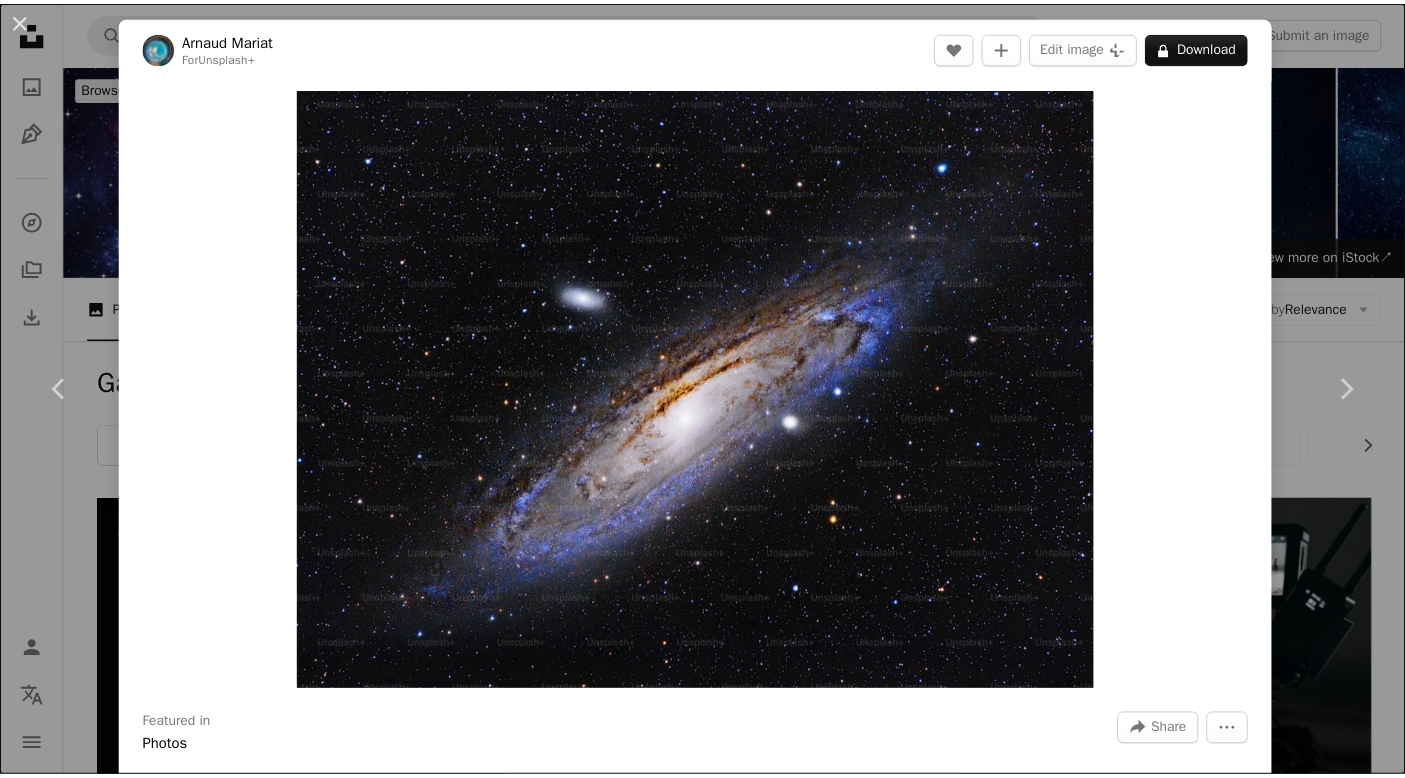 scroll, scrollTop: 3155, scrollLeft: 0, axis: vertical 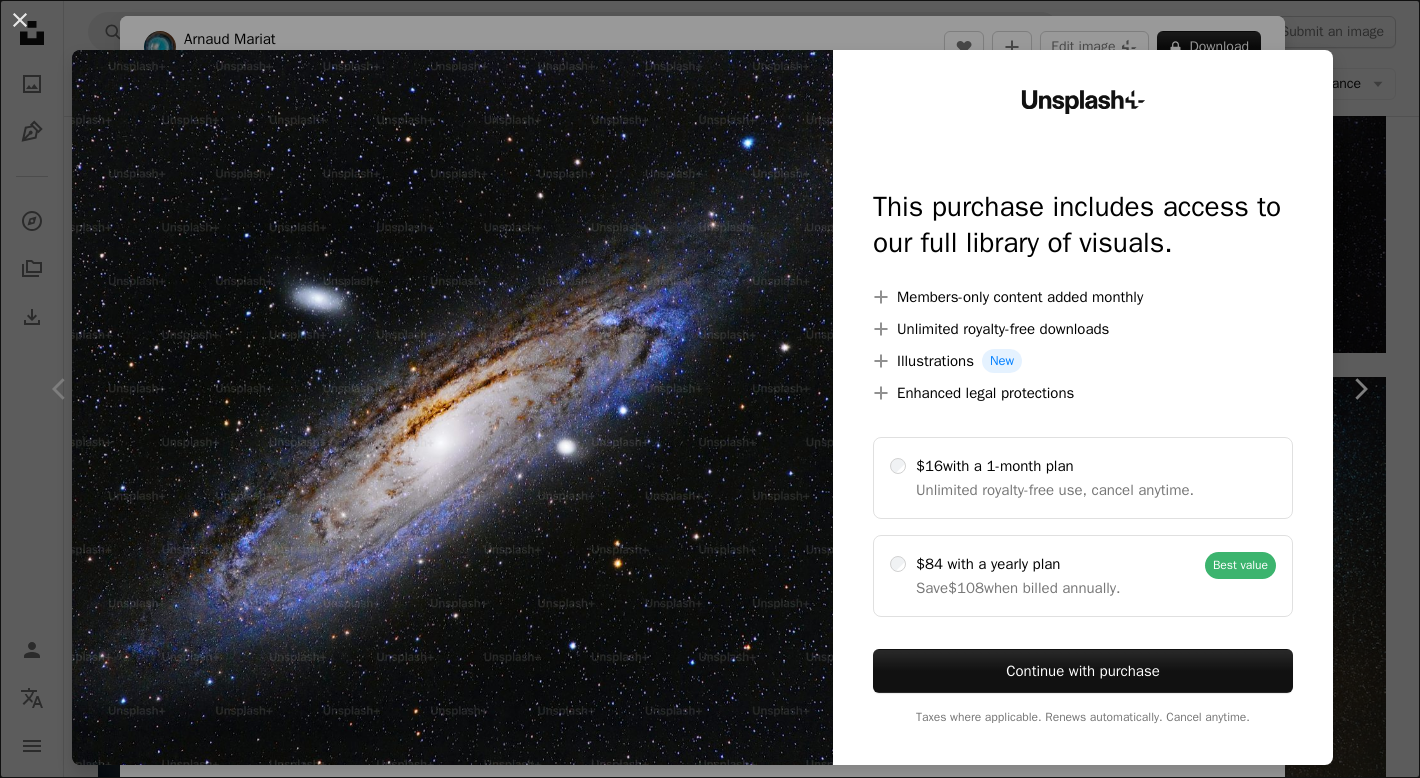 click on "An X shape Unsplash+ This purchase includes access to our full library of visuals. A plus sign Members-only content added monthly A plus sign Unlimited royalty-free downloads A plus sign Illustrations  New A plus sign Enhanced legal protections $16  with a 1-month plan Unlimited royalty-free use, cancel anytime. $84   with a yearly plan Save  $108  when billed annually. Best value Continue with purchase Taxes where applicable. Renews automatically. Cancel anytime." at bounding box center (710, 389) 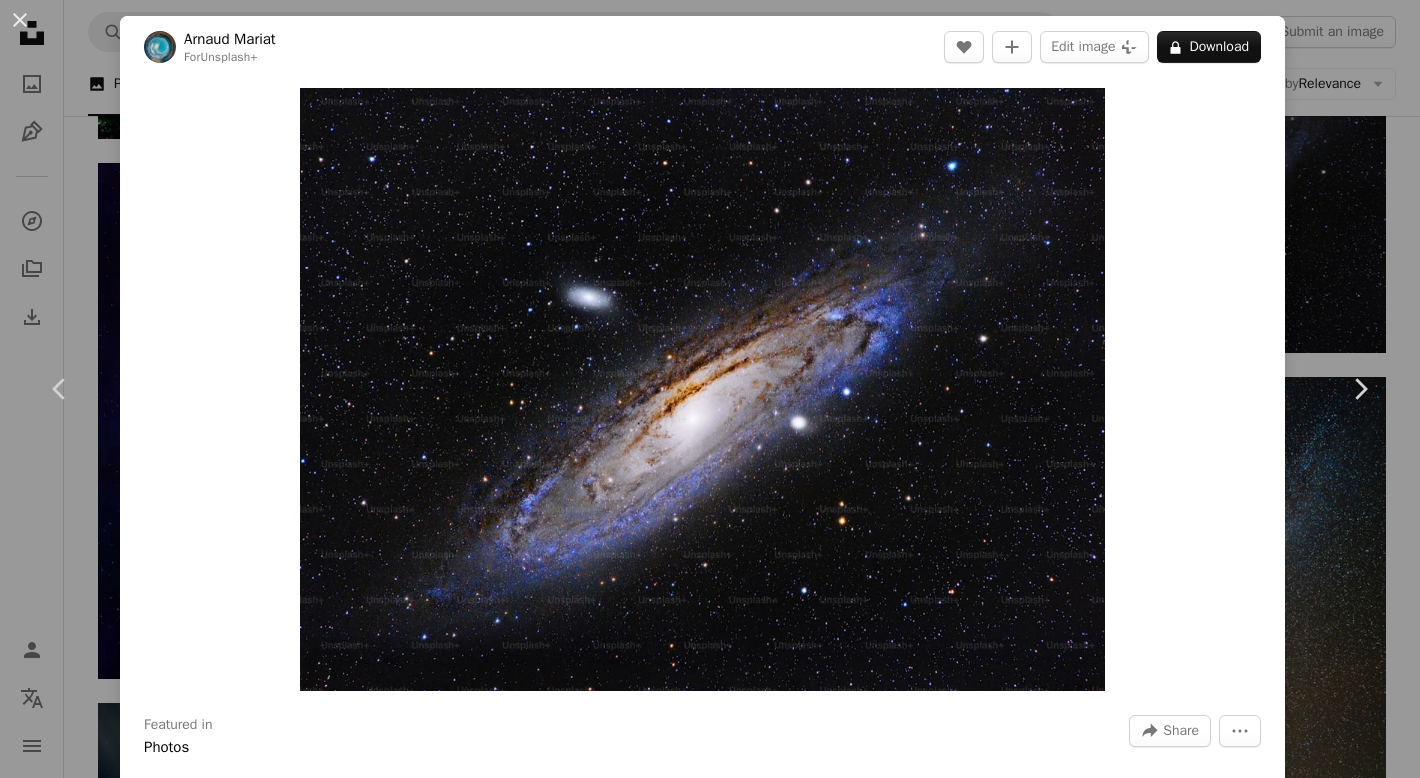 click on "An X shape Chevron left Chevron right [FIRST] [LAST] For  Unsplash+ A heart A plus sign Edit image   Plus sign for Unsplash+ A lock   Download Zoom in Featured in Photos A forward-right arrow Share More Actions A map marker universe Calendar outlined Published on  November 30, 2022 Safety Licensed under the  Unsplash+ License space night universe galaxy stars northern lights starry sky astronomy black hole aurora borealis object telescope andromeda galaxy planetarium polar lights deep sky aurora polaris HD Wallpapers From this series Plus sign for Unsplash+ Related images Plus sign for Unsplash+ A heart A plus sign Plus sign for Unsplash+ A heart A plus sign [FIRST] [LAST] For  Unsplash+ A lock   Download Plus sign for Unsplash+ A heart A plus sign A Chosen Soul For  Unsplash+ A lock   Download Plus sign for Unsplash+ A heart A plus sign A Chosen Soul For  Unsplash+ A lock   Download Plus sign for Unsplash+ A heart A plus sign Planet Volumes For  Unsplash+ A lock   Download Plus sign for Unsplash+ A heart A plus sign [FIRST] [LAST] For  Unsplash+" at bounding box center [710, 389] 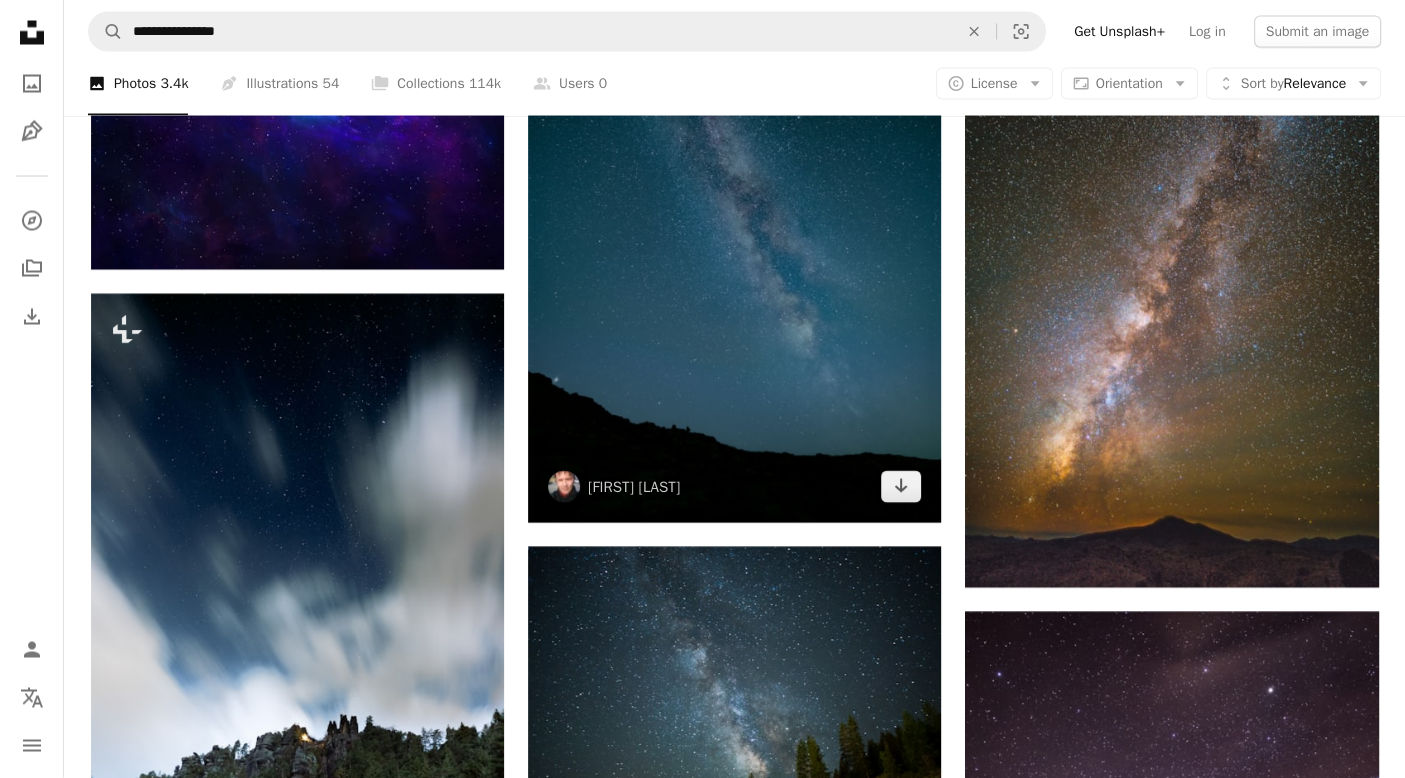 scroll, scrollTop: 3564, scrollLeft: 0, axis: vertical 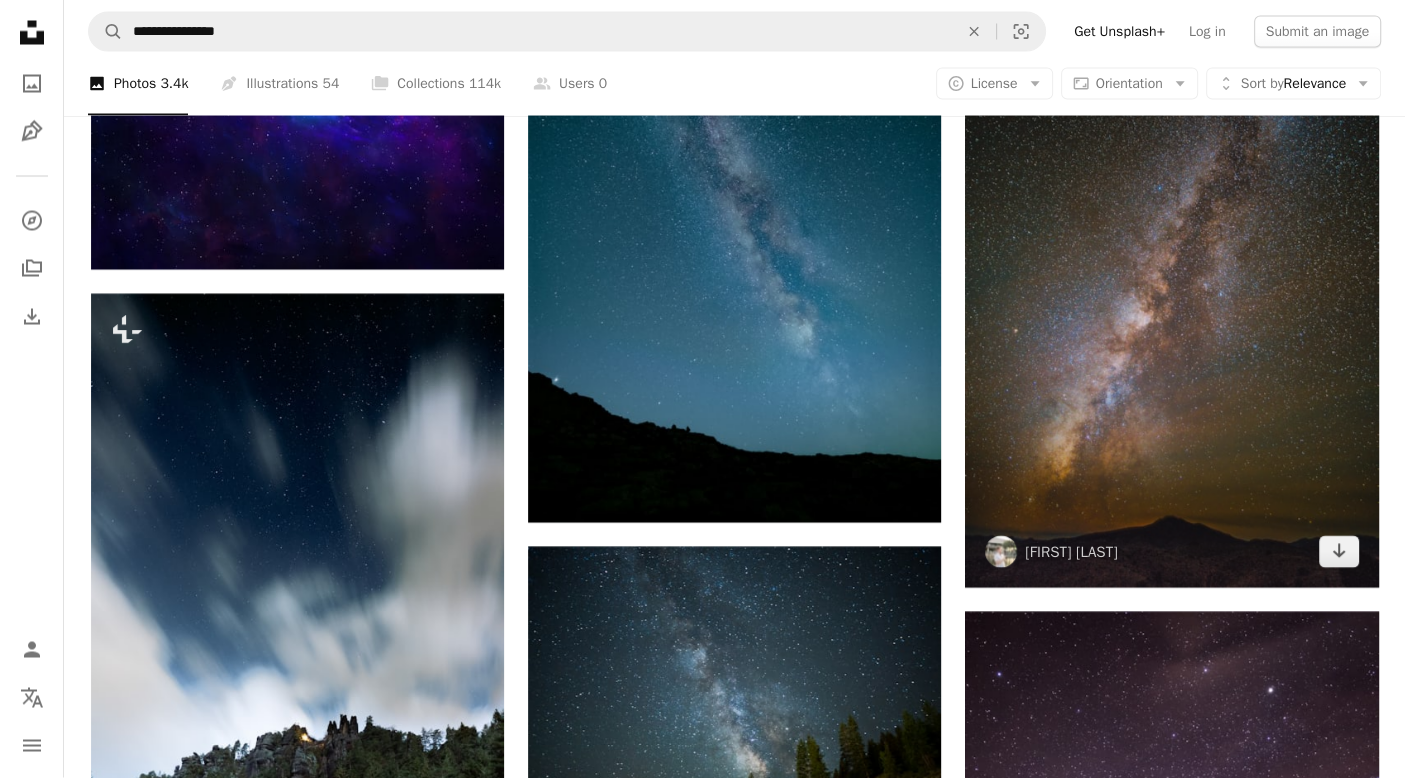 click at bounding box center [1171, 278] 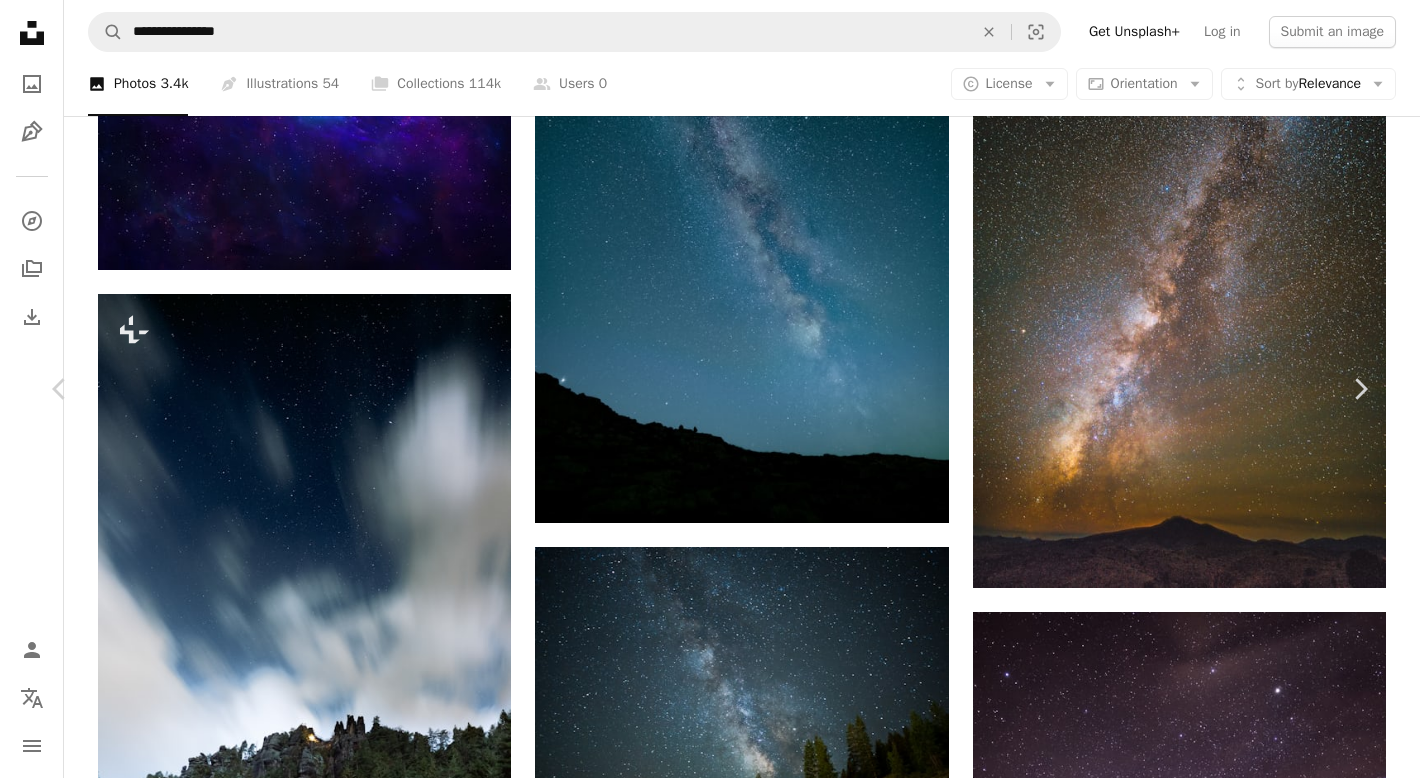 click on "Alone on a mountain in far west [STATE] on the night of the new moon, long exposures reveal the hidden beauty of our galactic core. A map marker [LOCATION], [CITY], [COUNTRY]" at bounding box center (710, 4458) 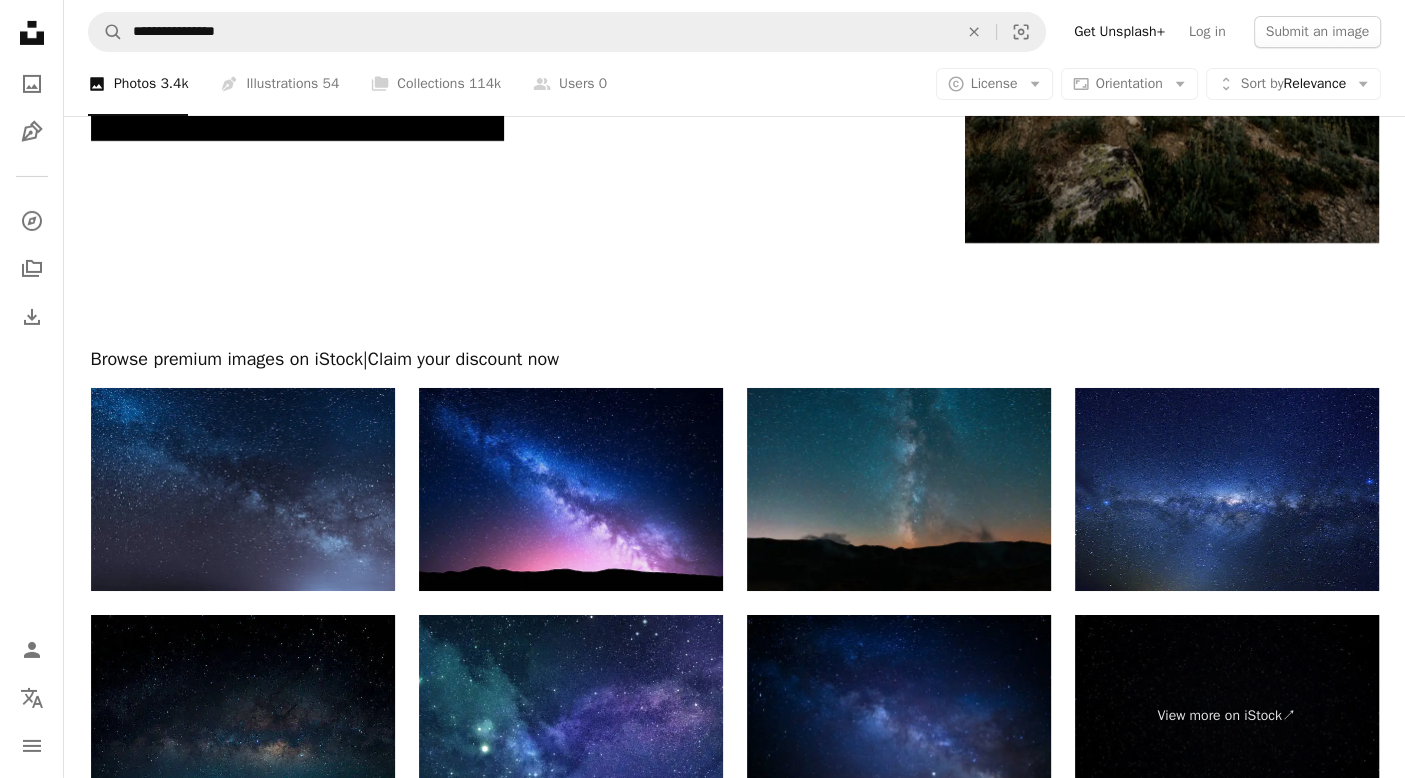 scroll, scrollTop: 6488, scrollLeft: 0, axis: vertical 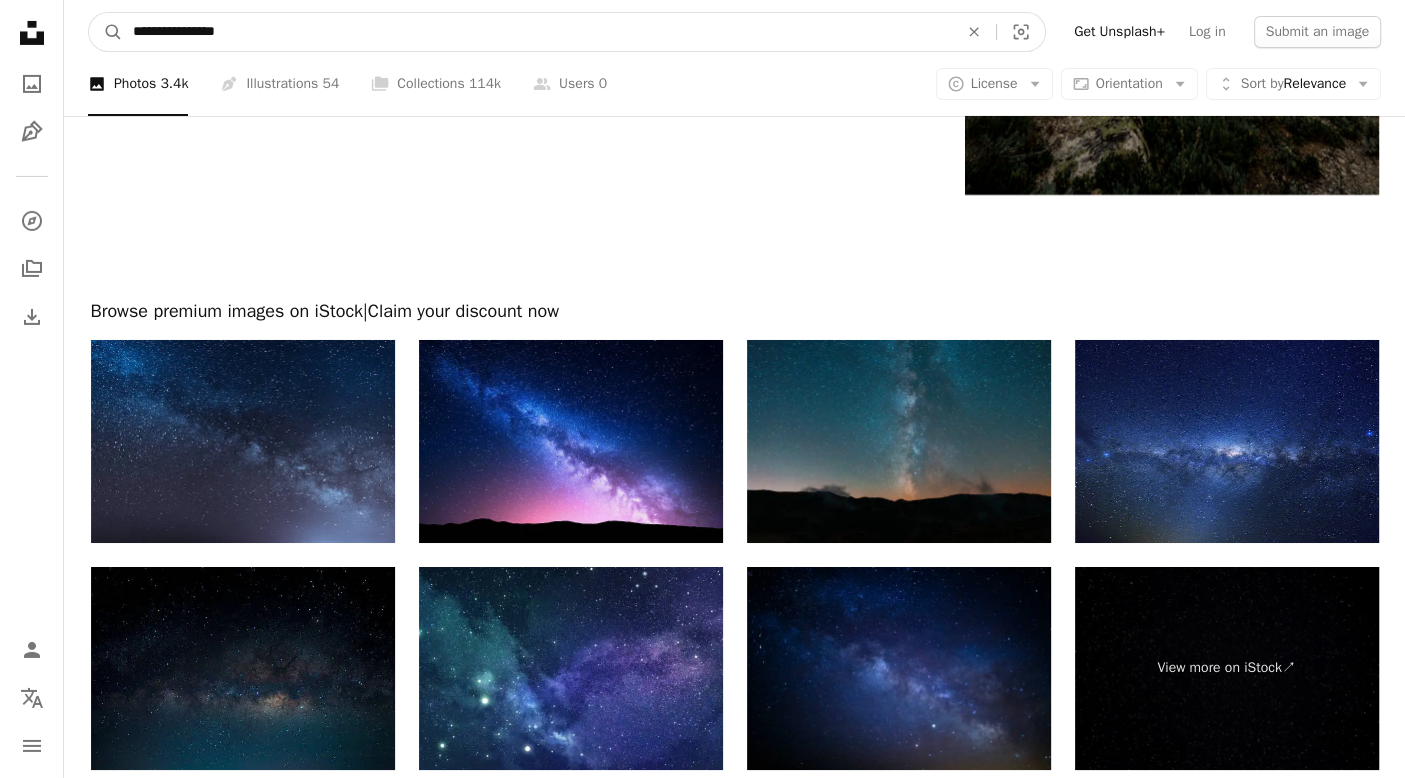 click on "**********" at bounding box center [537, 32] 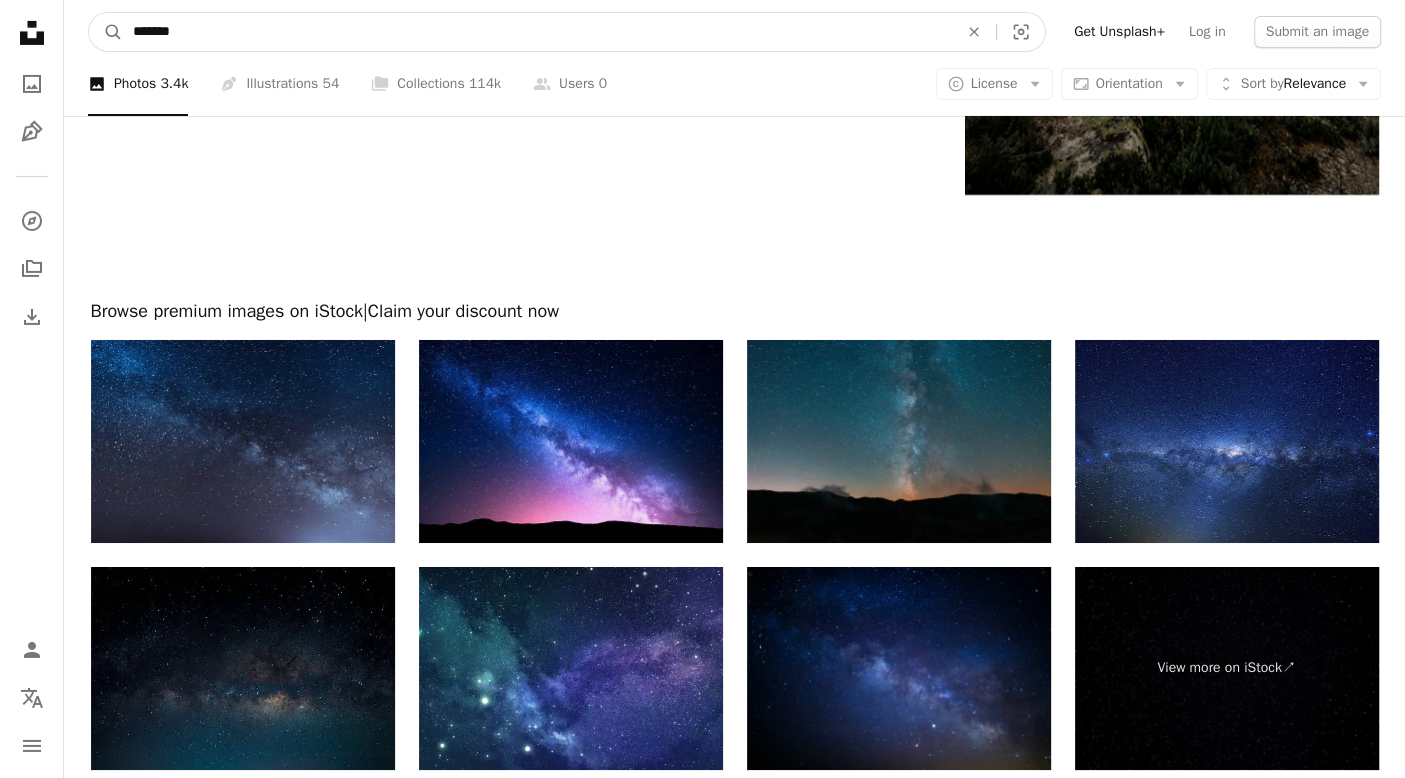 type on "******" 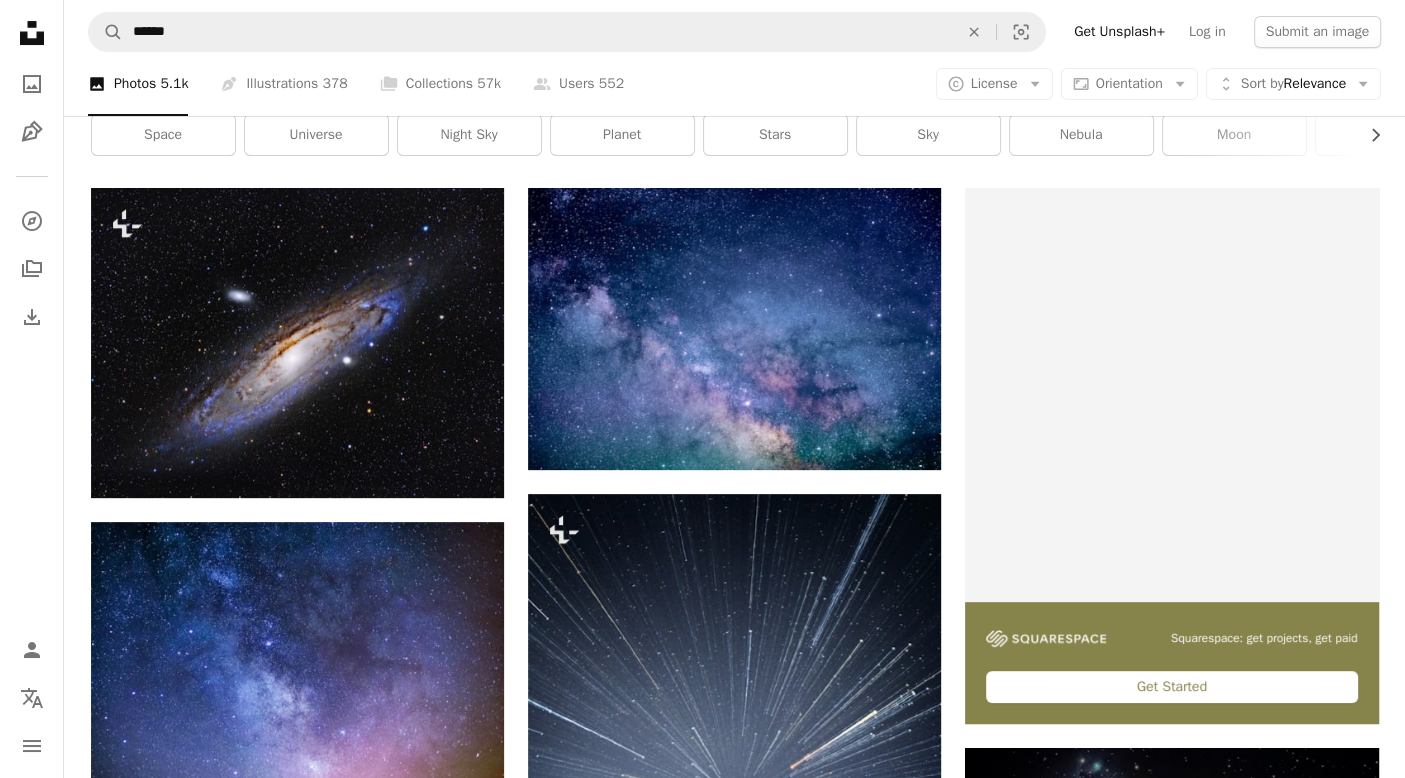 scroll, scrollTop: 404, scrollLeft: 0, axis: vertical 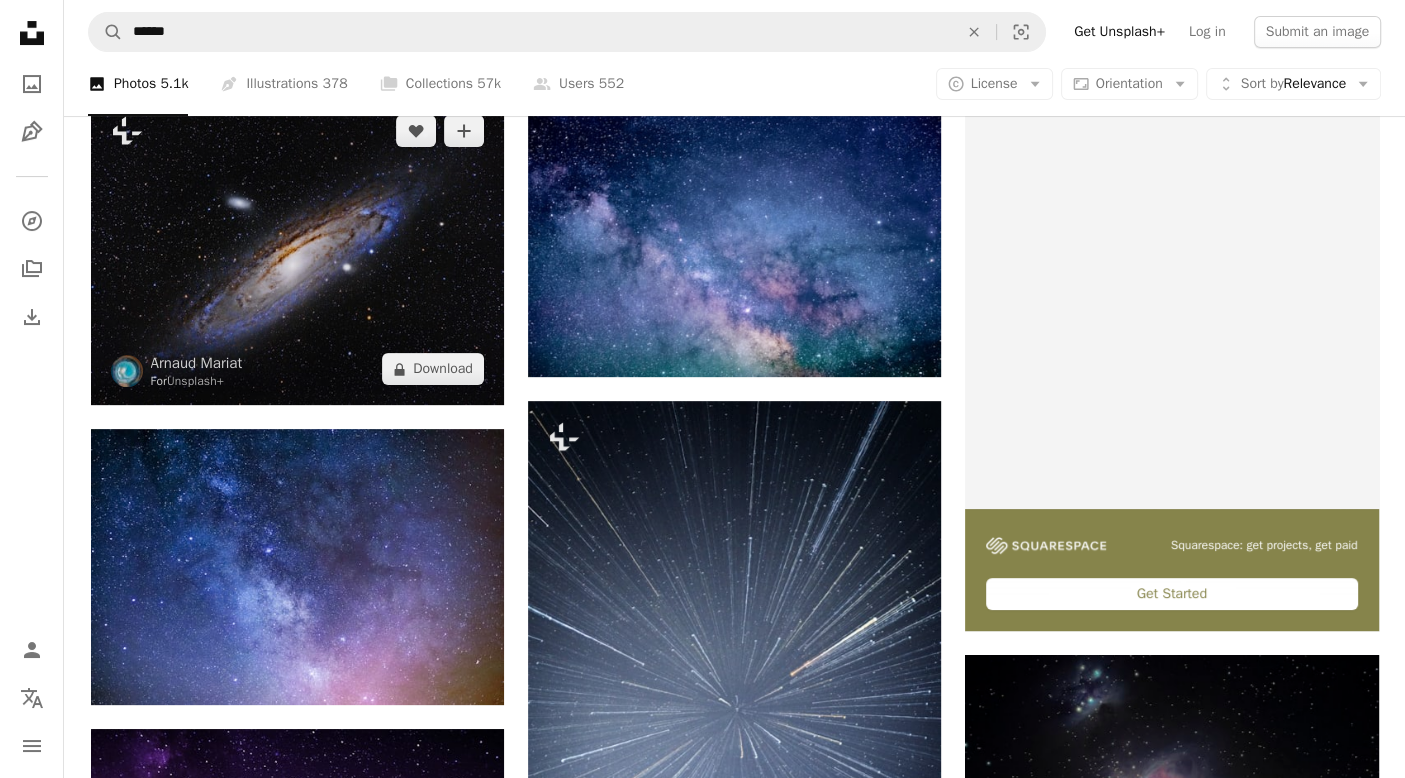 click at bounding box center (297, 250) 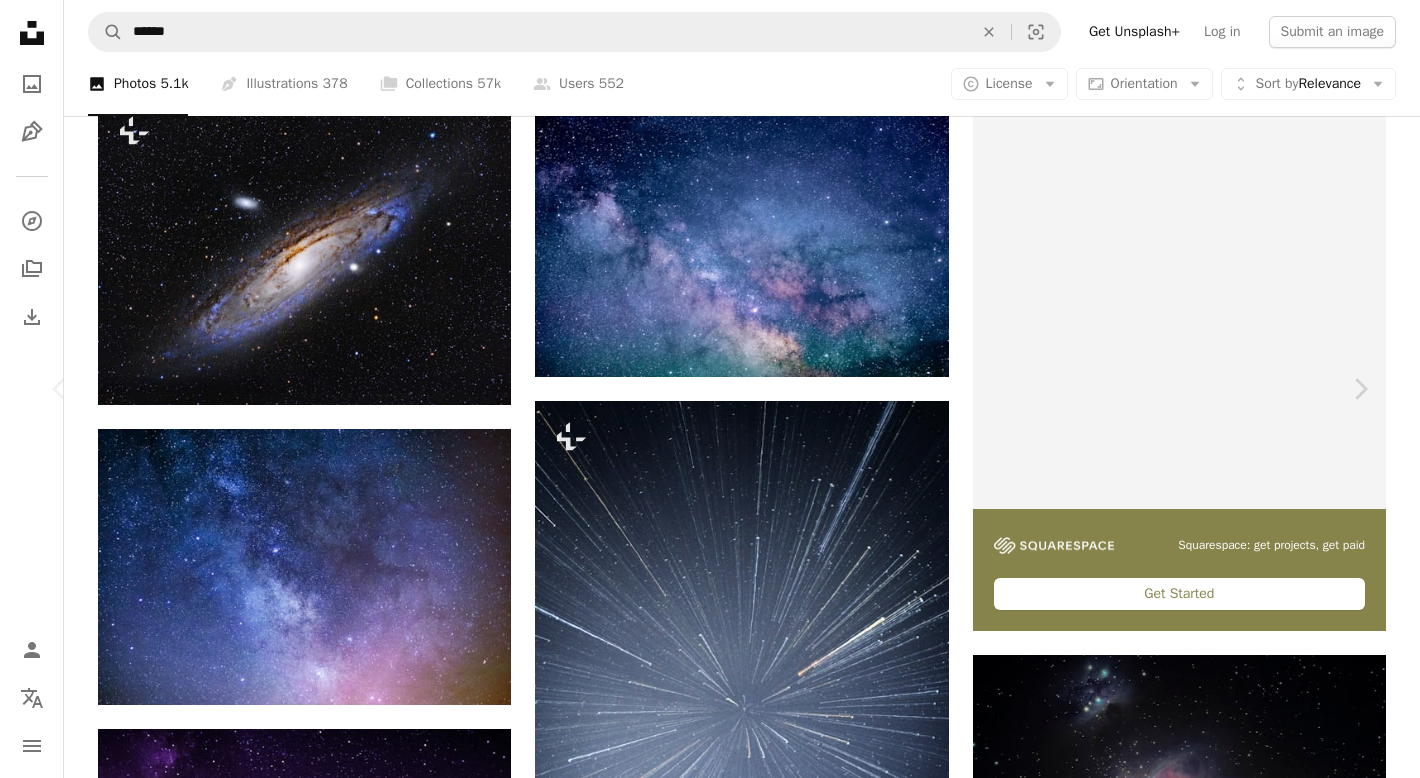 click on "A lock   Download" at bounding box center (1209, 4463) 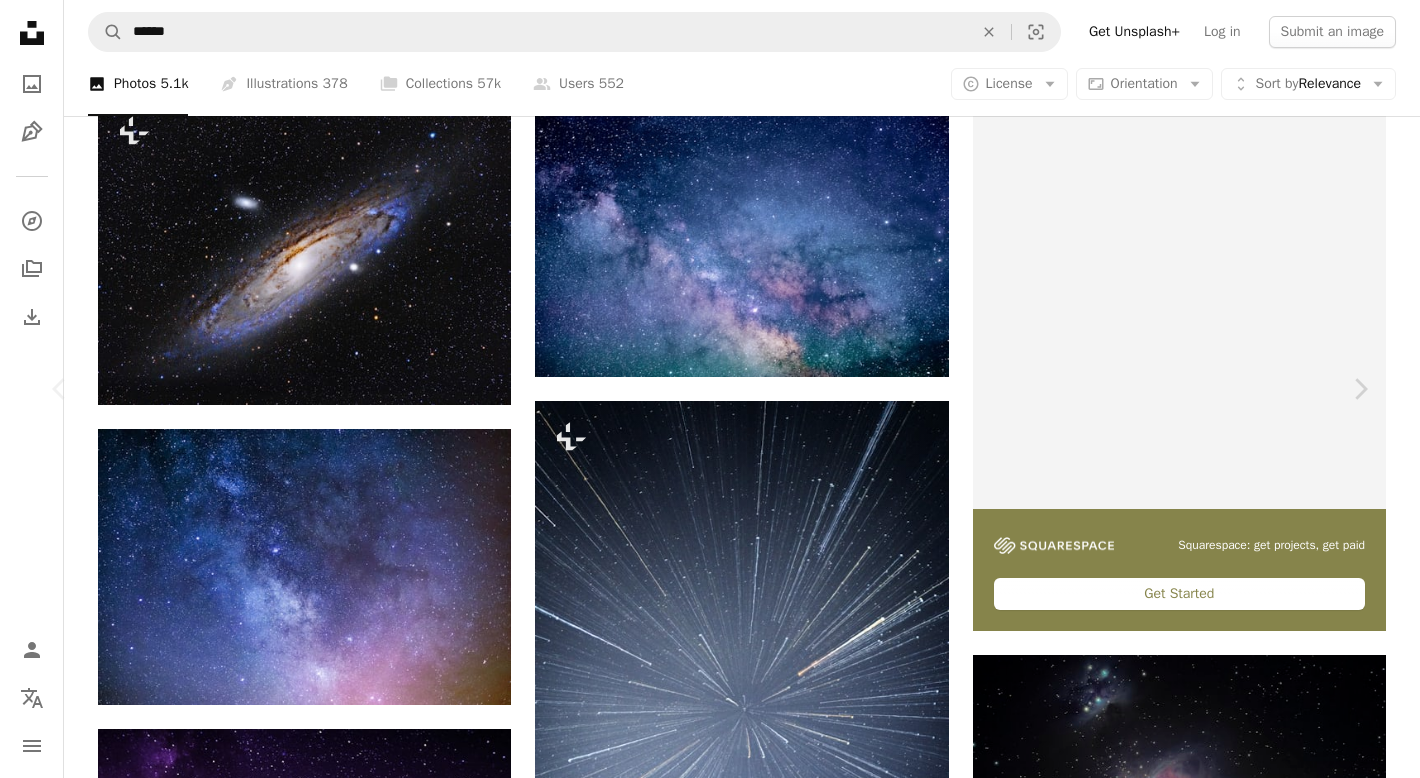 click on "An X shape Unsplash+ This purchase includes access to our full library of visuals. A plus sign Members-only content added monthly A plus sign Unlimited royalty-free downloads A plus sign Illustrations  New A plus sign Enhanced legal protections $16  with a 1-month plan Unlimited royalty-free use, cancel anytime. $84   with a yearly plan Save  $108  when billed annually. Best value Continue with purchase Taxes where applicable. Renews automatically. Cancel anytime." at bounding box center [710, 4805] 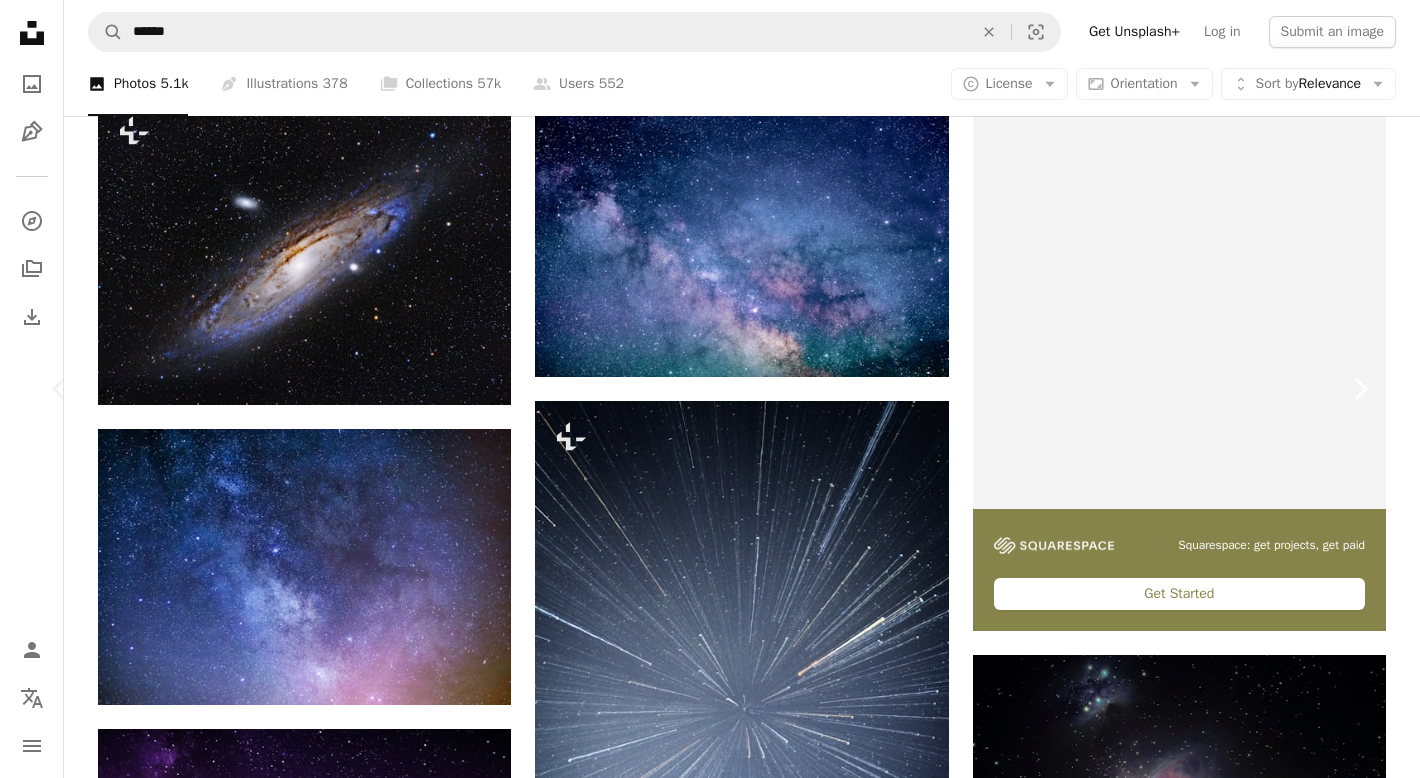 click on "Chevron right" at bounding box center (1360, 389) 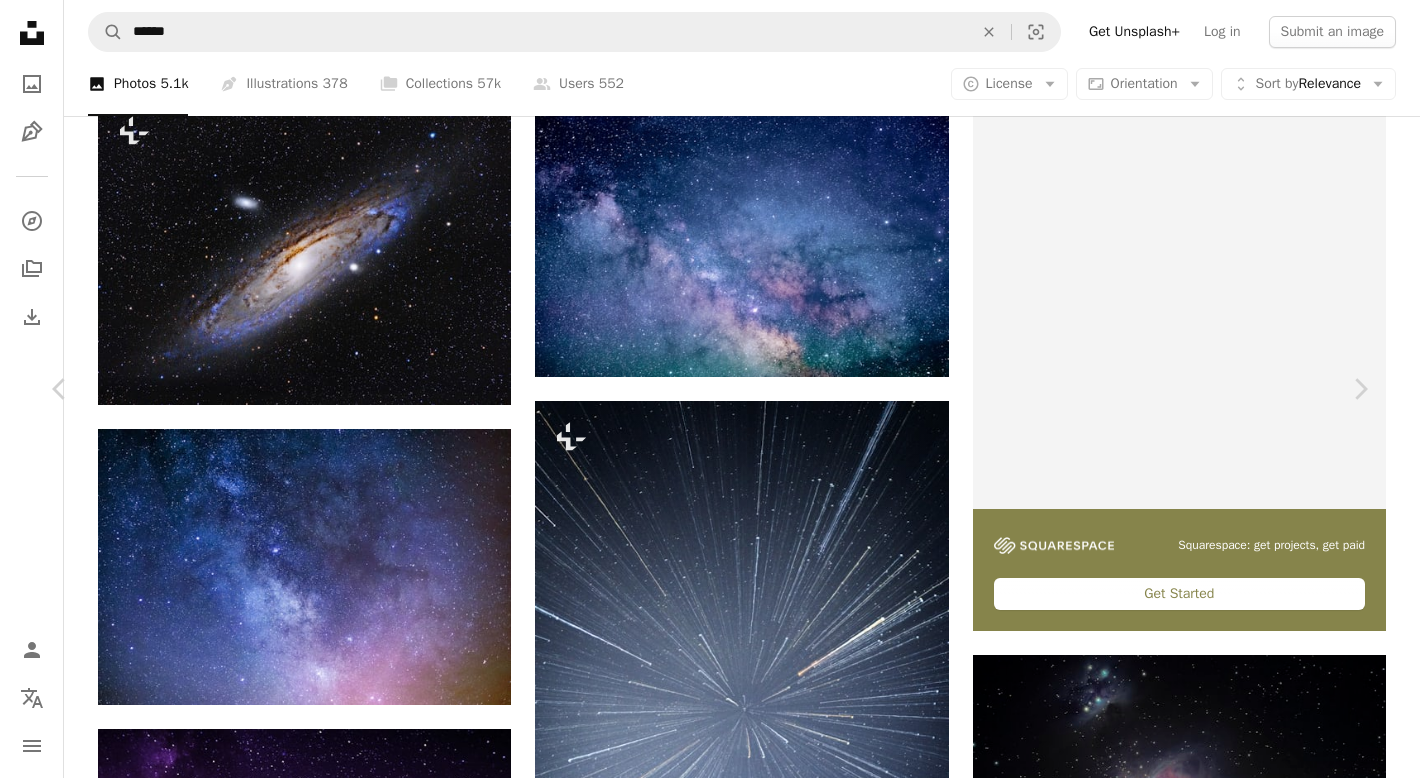 click on "Colorful galaxy A map marker [CITY], [COUNTRY]" at bounding box center (710, 4805) 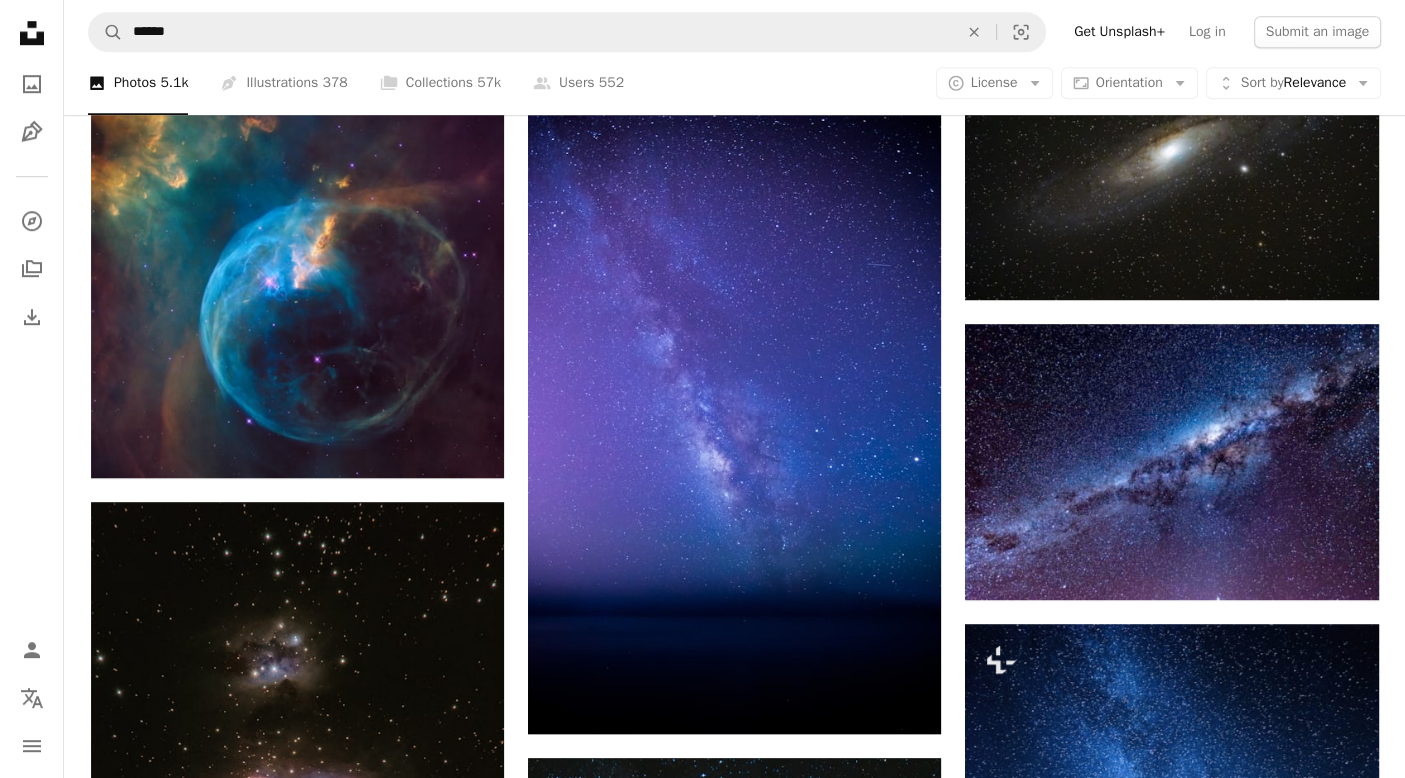 scroll, scrollTop: 1341, scrollLeft: 0, axis: vertical 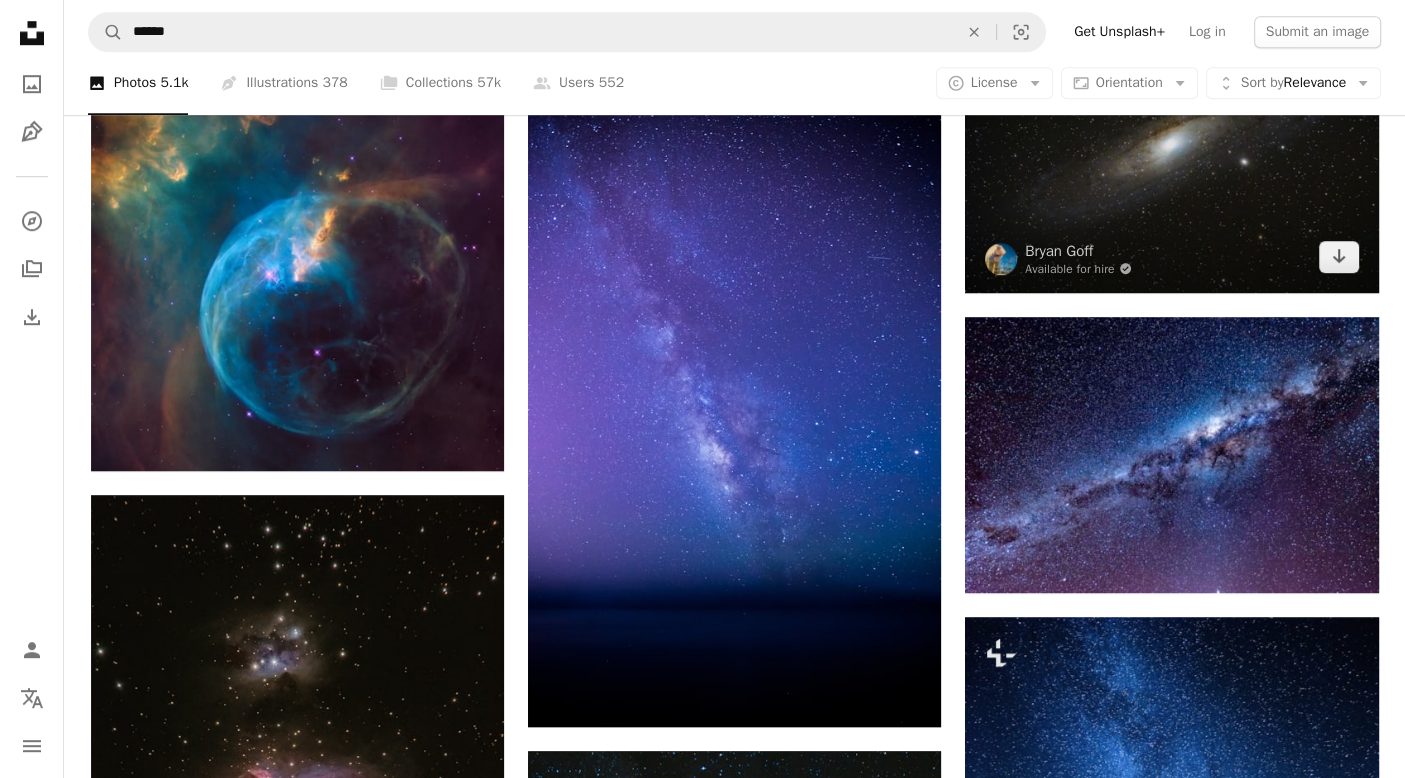 click at bounding box center [1171, 155] 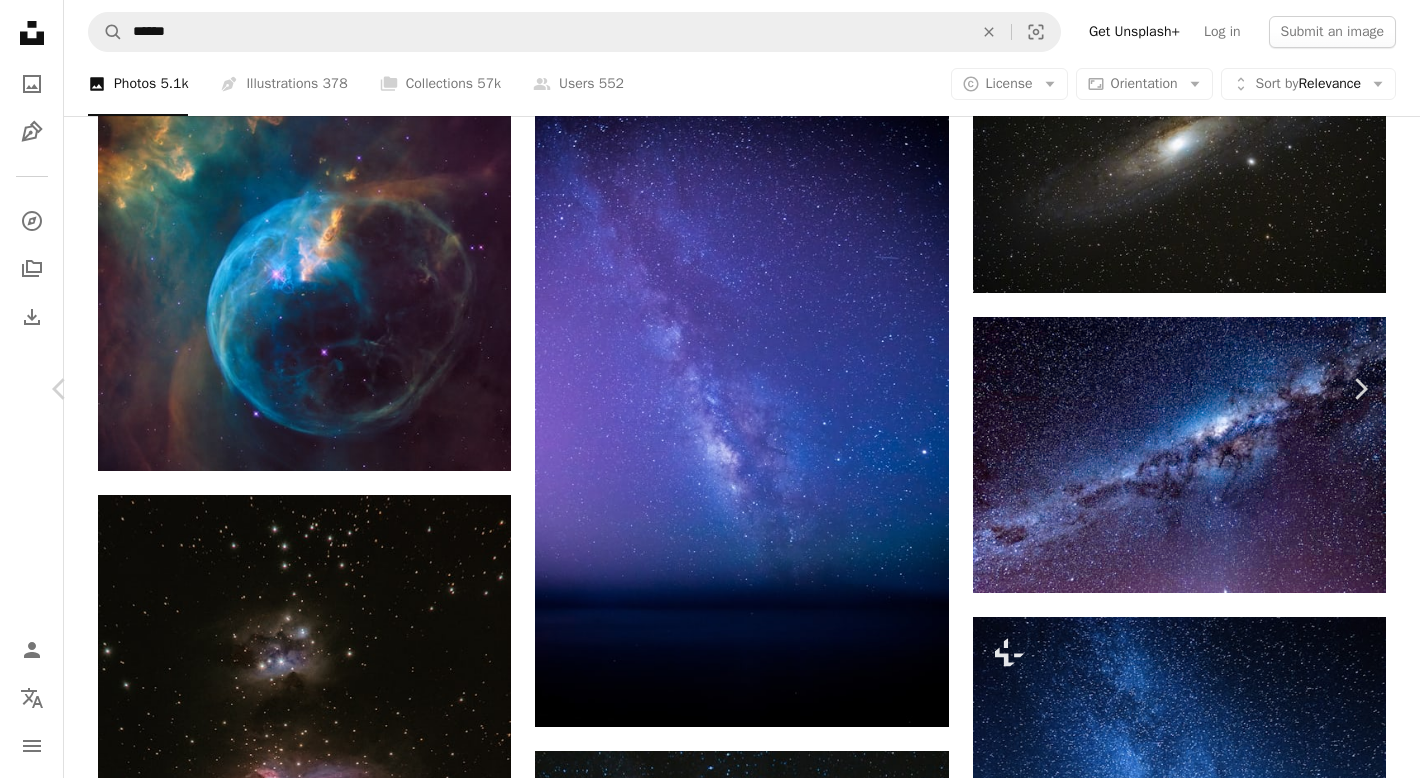 click on "Download free" at bounding box center (1171, 3526) 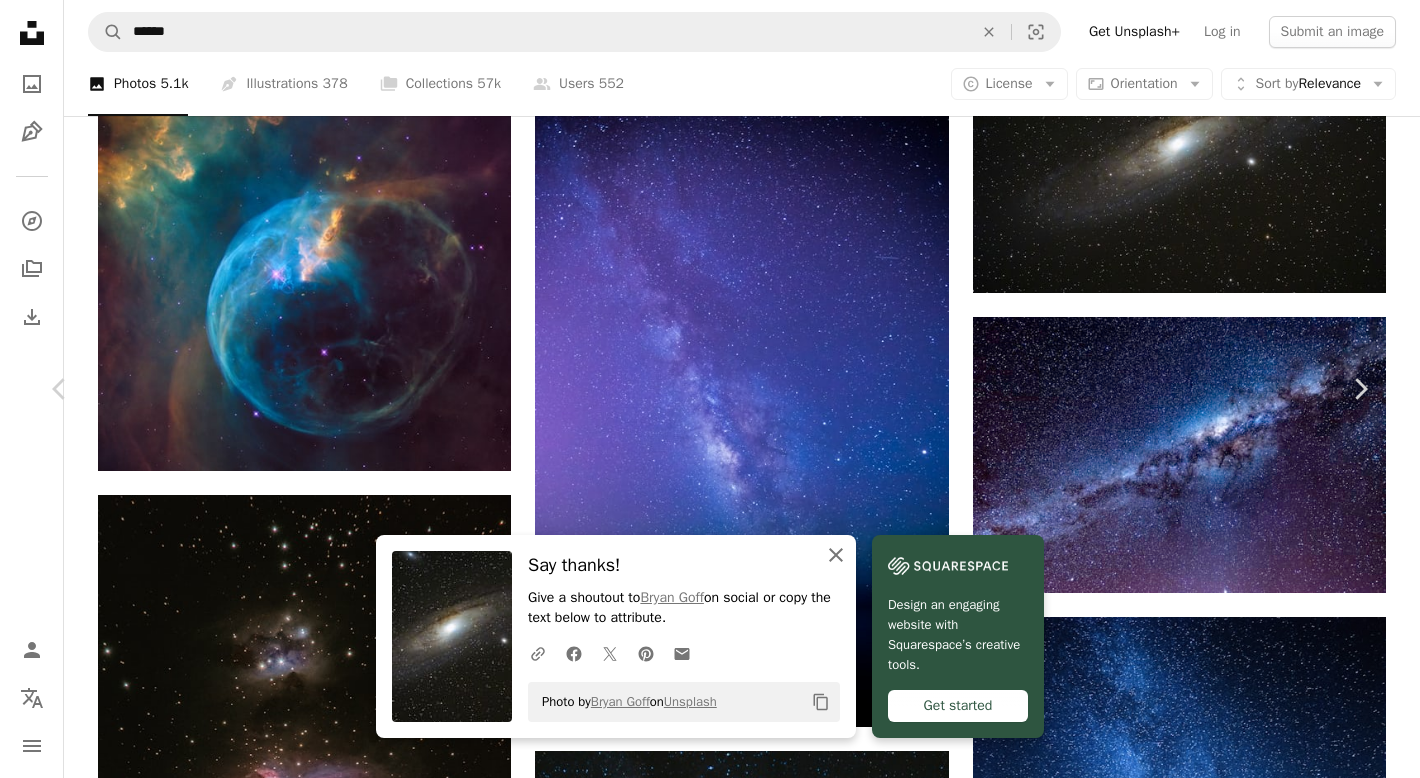 click on "An X shape" 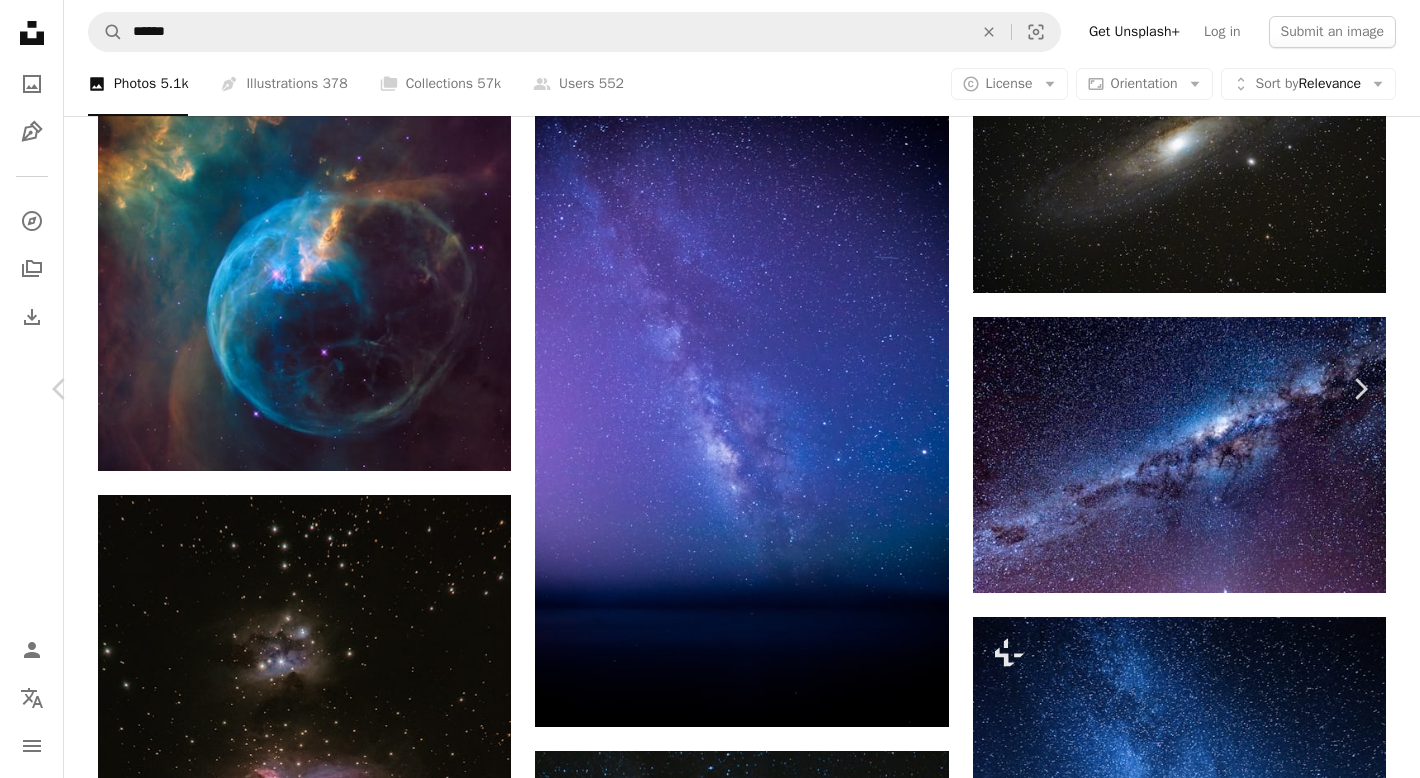 click on "This is M31 or most commonly known as the Andromeda Galaxy. It is our closest neighboring galaxy and is only a few thousand light years away. Take a minute to look at it in all it’s glory! I’m on IG @[USERNAME] Stop by and say hi! Read more A map marker [CITY], [COUNTRY]" at bounding box center (710, 3868) 